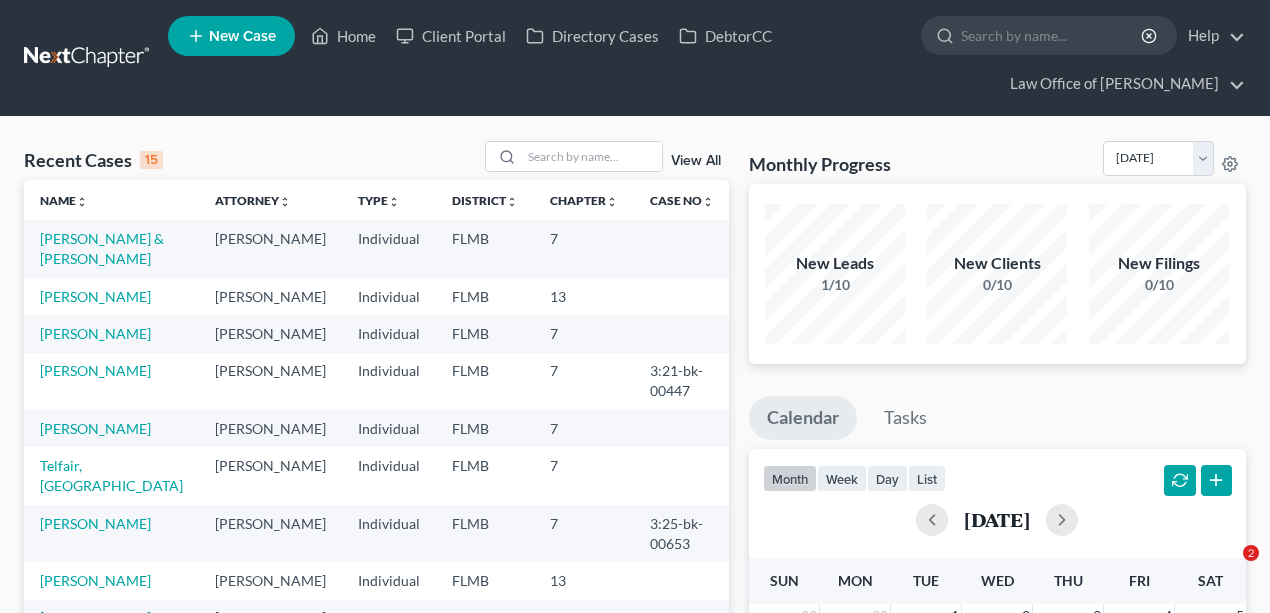 scroll, scrollTop: 400, scrollLeft: 0, axis: vertical 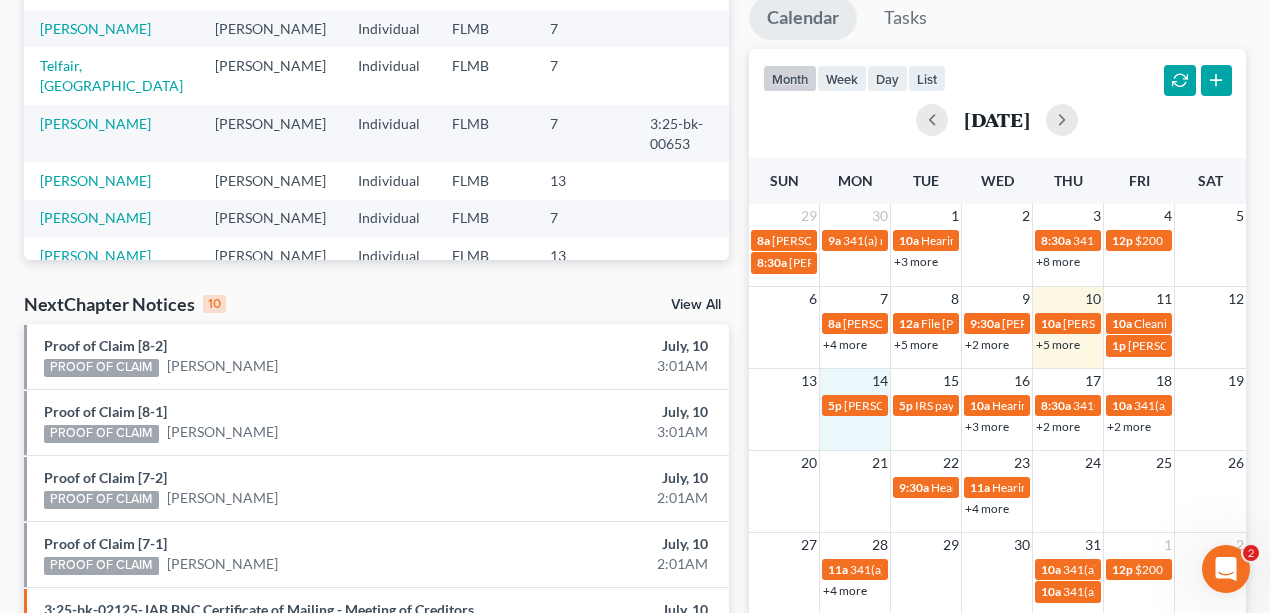 click on "+5 more" at bounding box center (1058, 344) 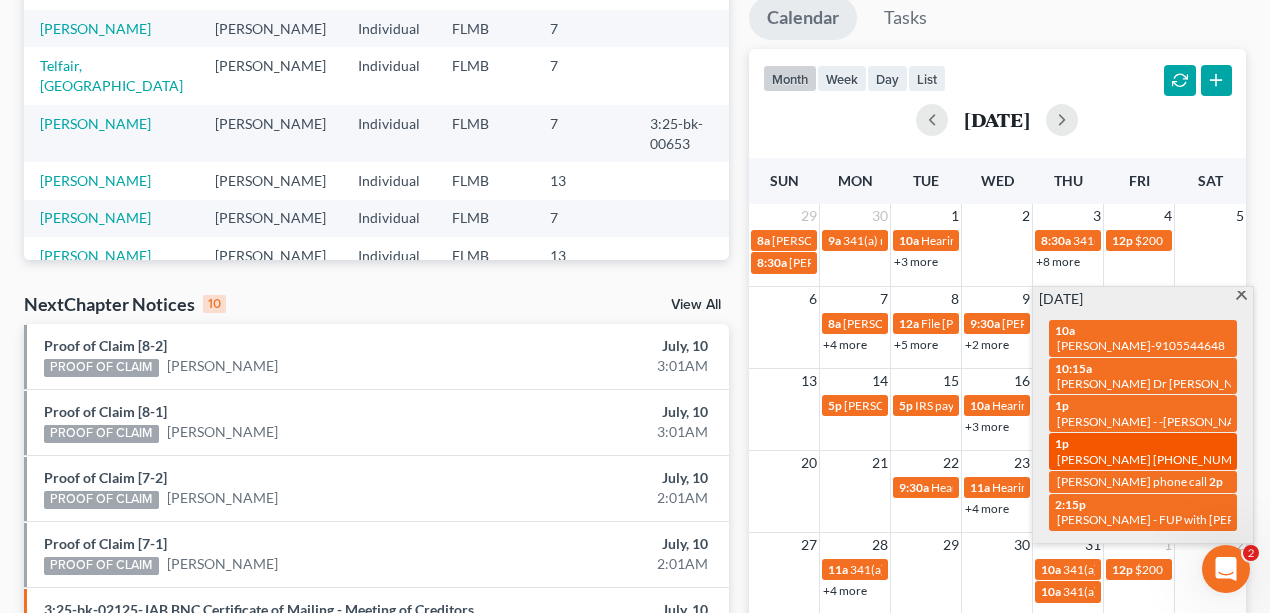 click on "[PERSON_NAME] [PHONE_NUMBER]" at bounding box center [1158, 459] 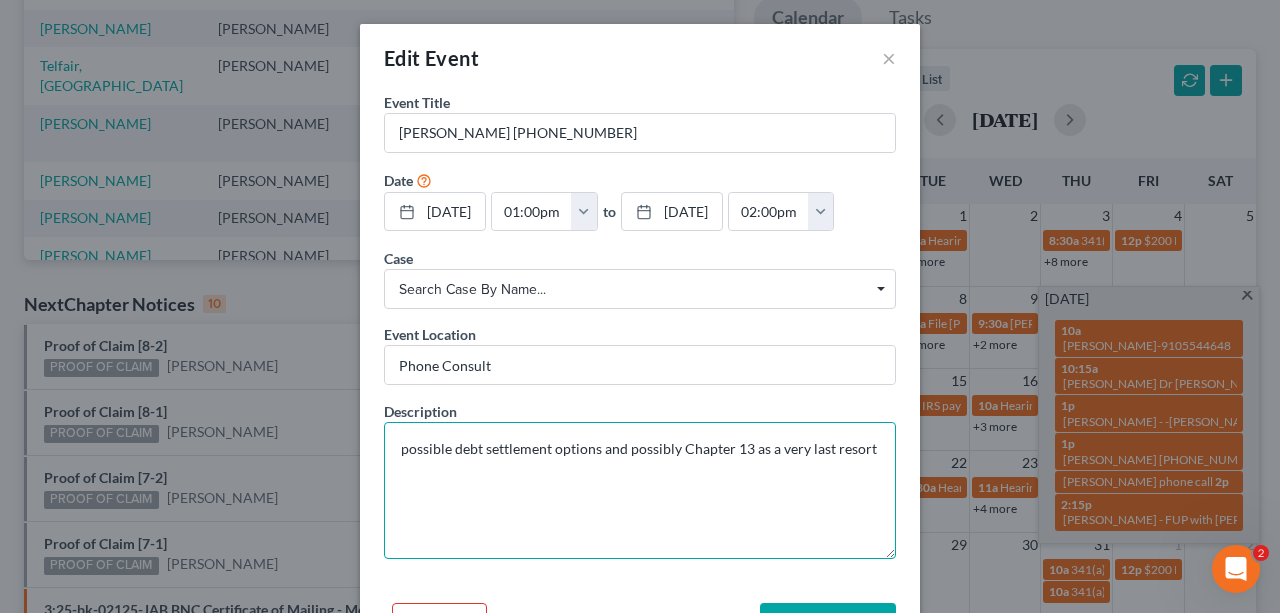 click on "possible debt settlement options and possibly Chapter 13 as a very last resort" at bounding box center (640, 490) 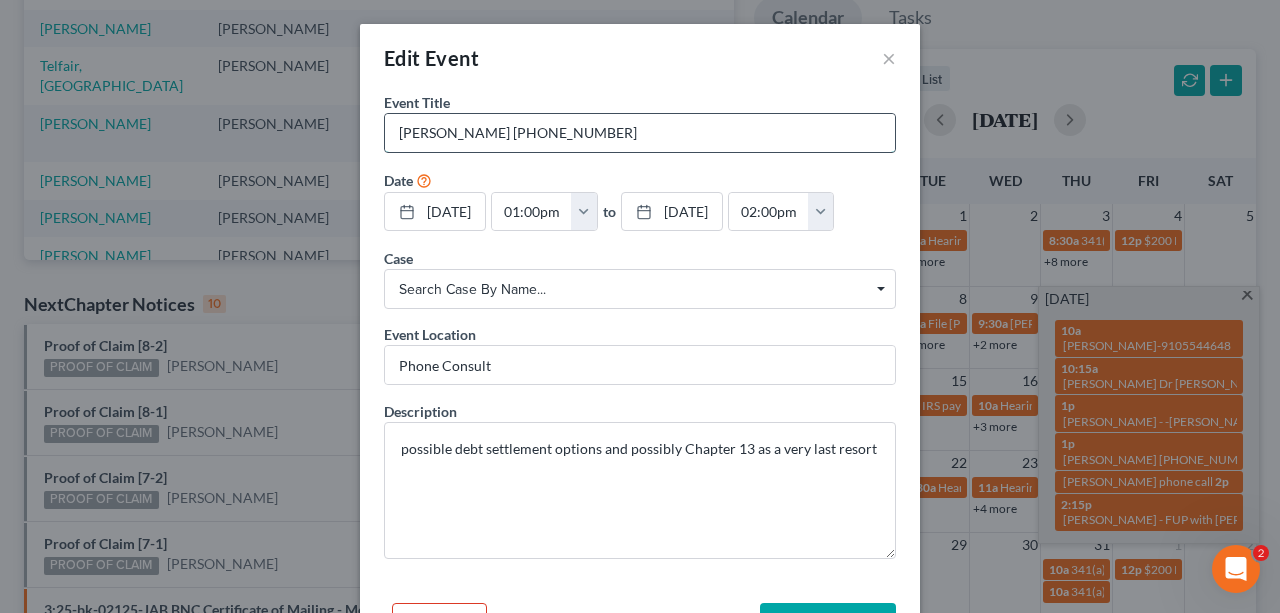 click on "[PERSON_NAME] [PHONE_NUMBER]" at bounding box center (640, 133) 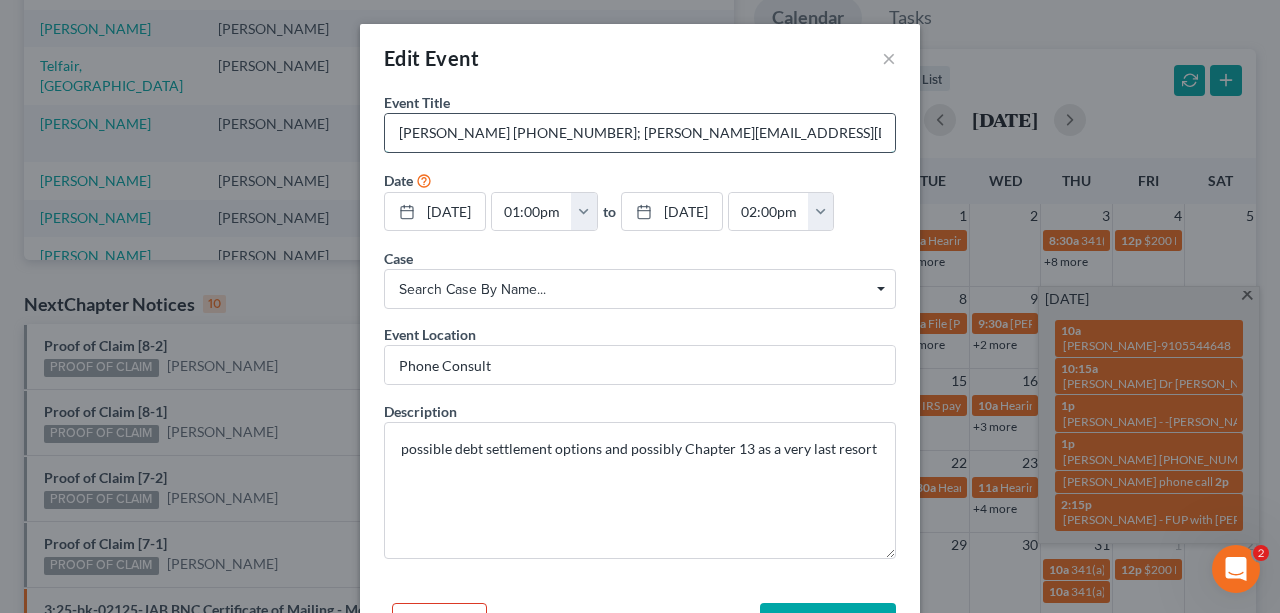 drag, startPoint x: 785, startPoint y: 136, endPoint x: 568, endPoint y: 141, distance: 217.0576 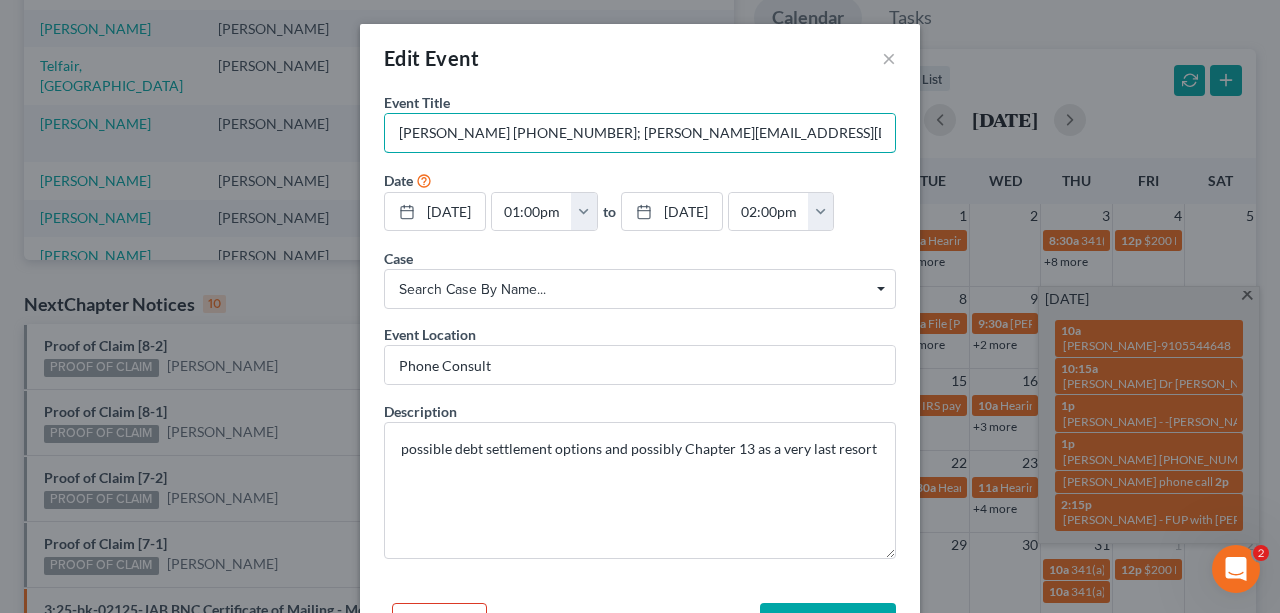 type on "Ryan Jones (904) 614-2809; ryanhudsonjones@aol.com" 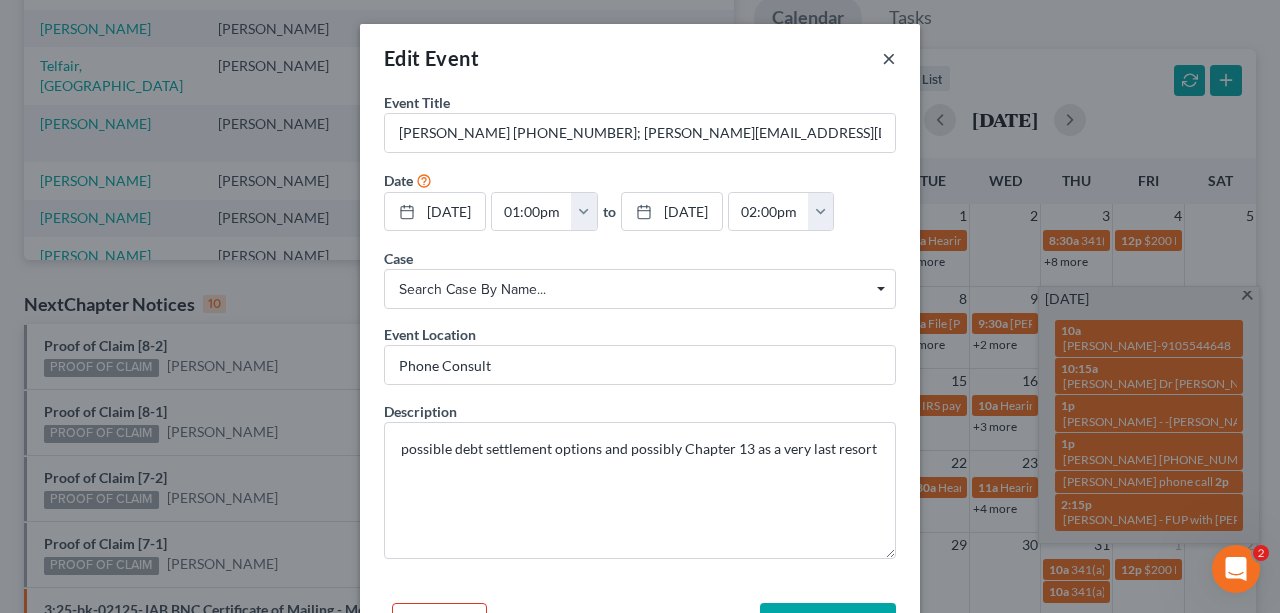 click on "×" at bounding box center [889, 58] 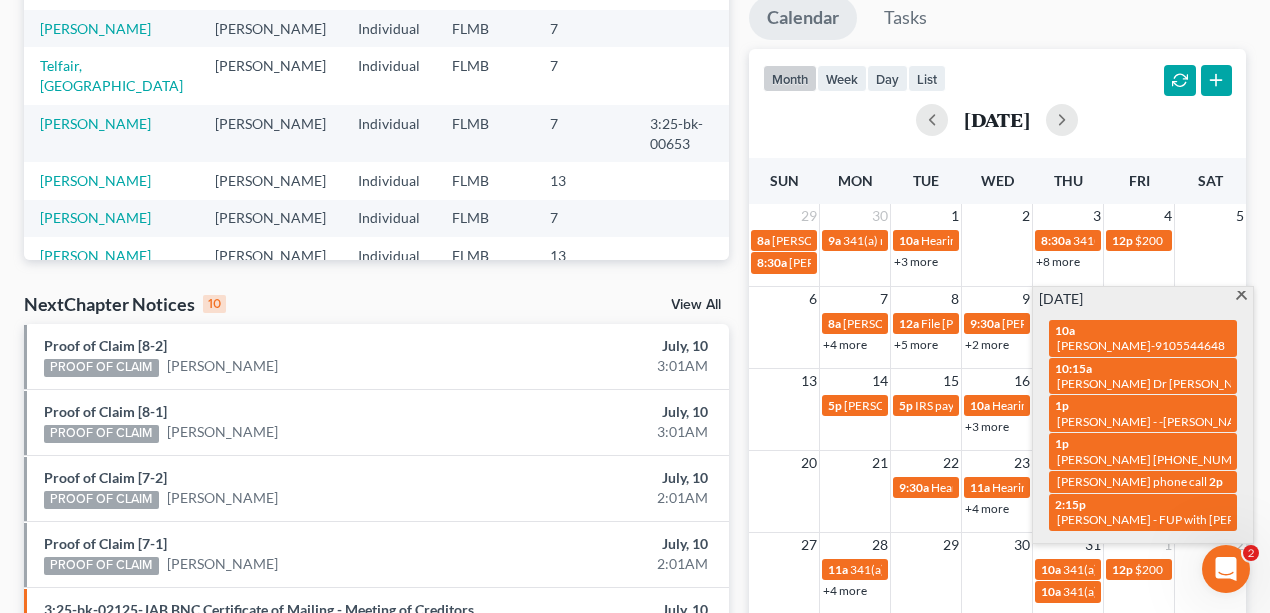 scroll, scrollTop: 0, scrollLeft: 0, axis: both 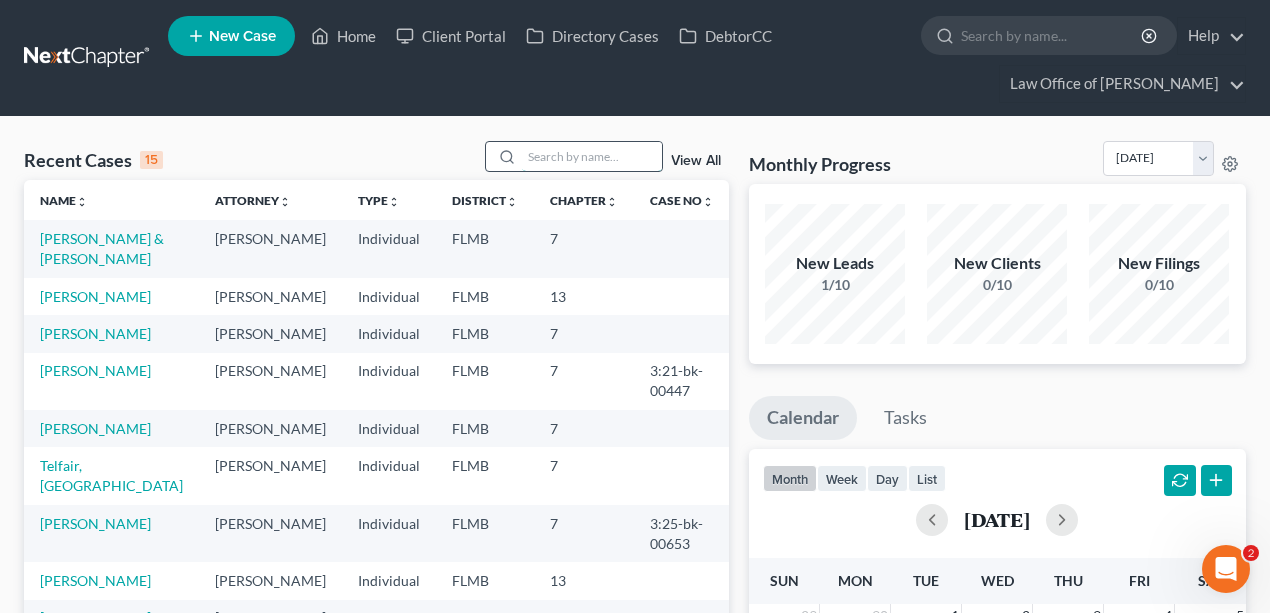 click at bounding box center [592, 156] 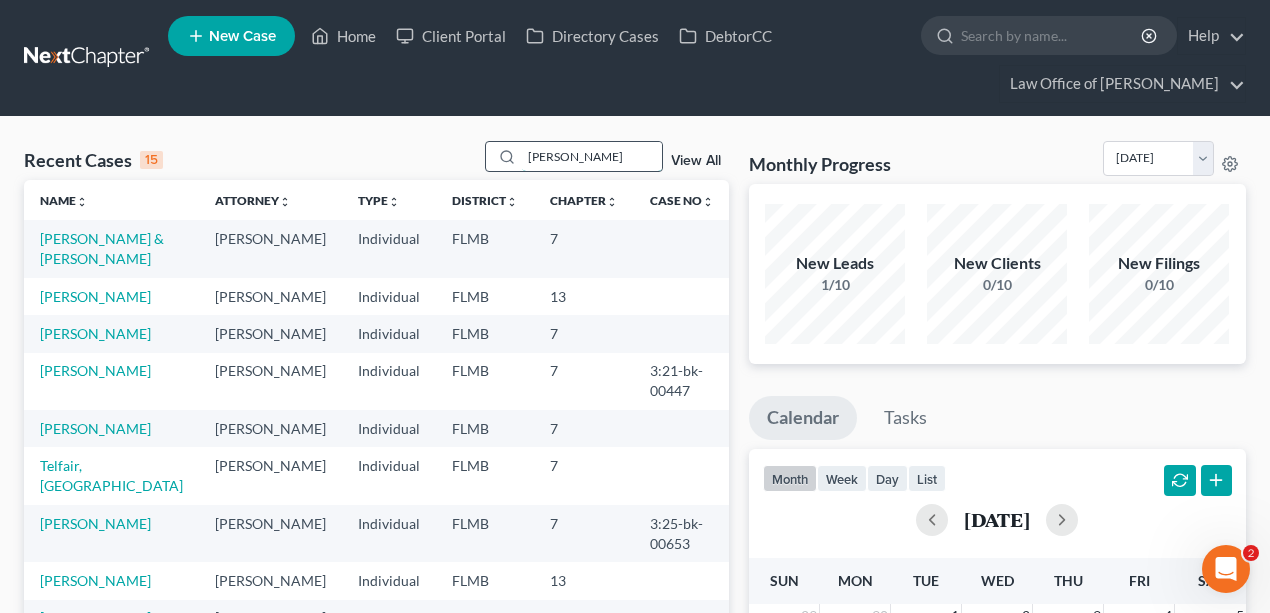 type on "donna" 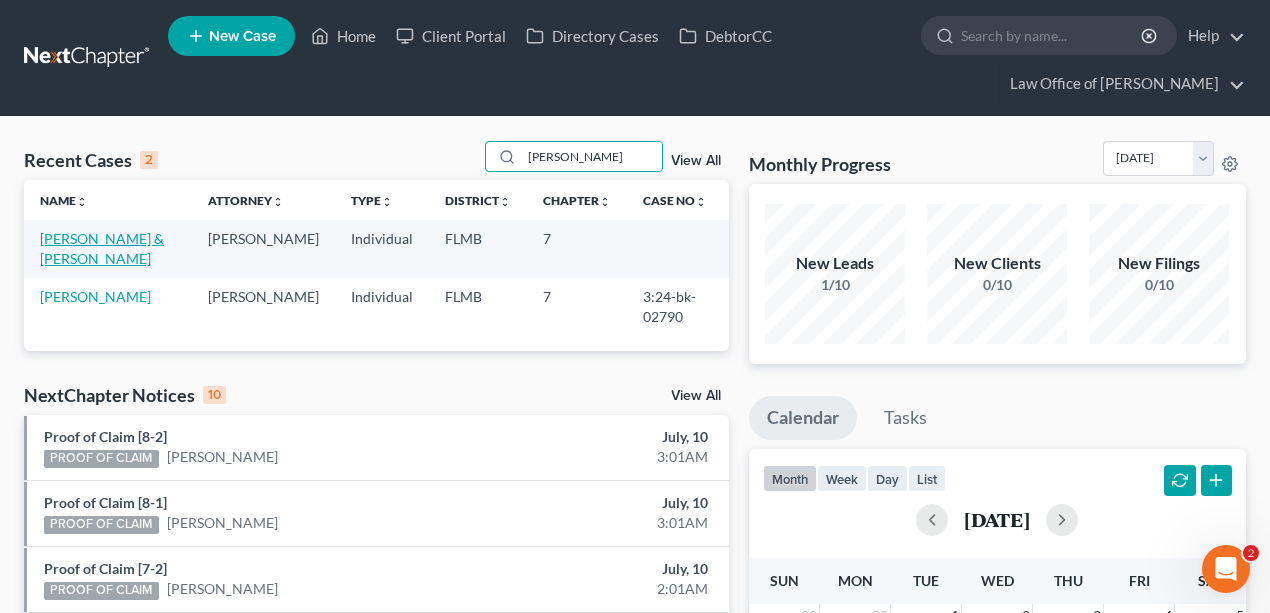 click on "[PERSON_NAME] & [PERSON_NAME]" at bounding box center [102, 248] 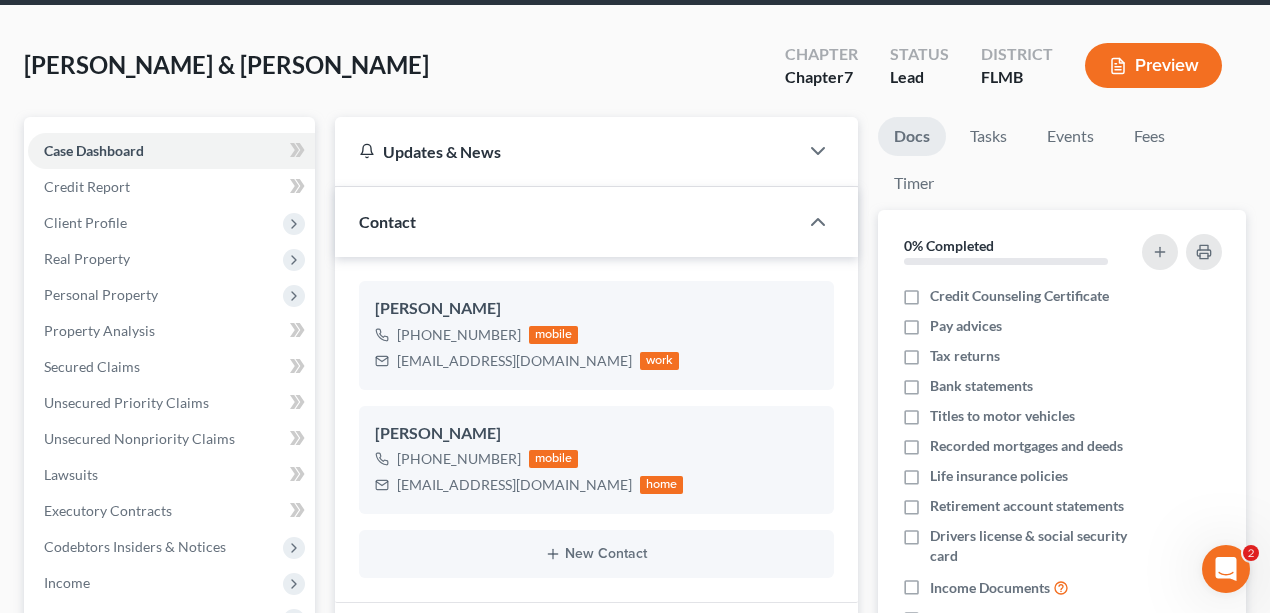 scroll, scrollTop: 0, scrollLeft: 0, axis: both 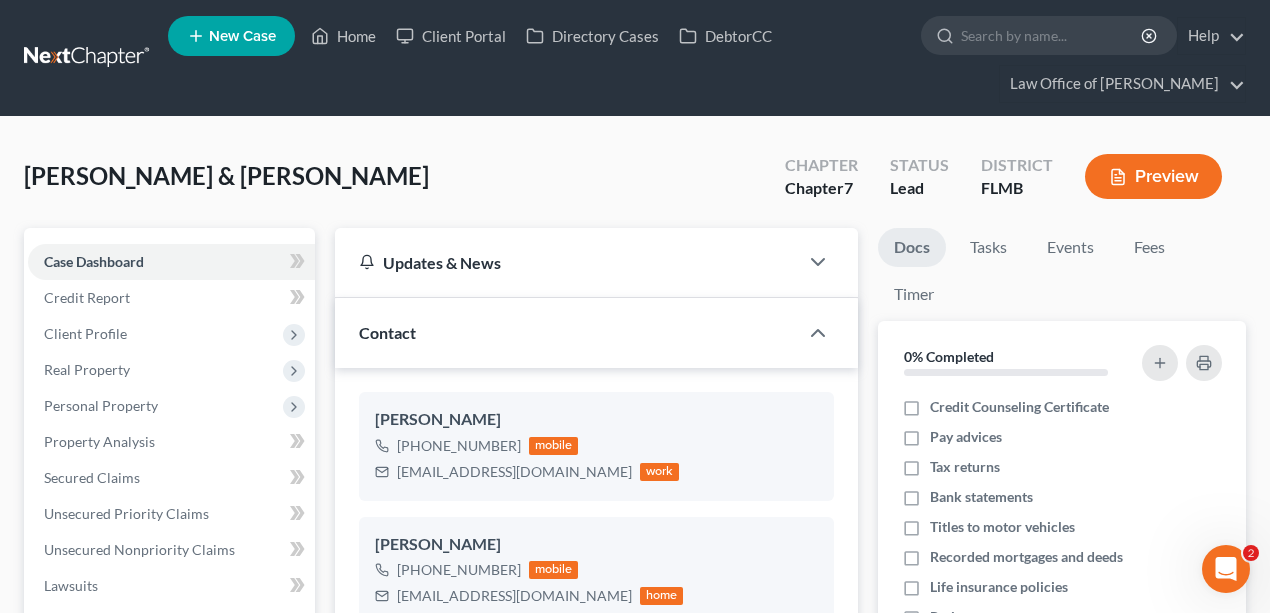 click at bounding box center [88, 58] 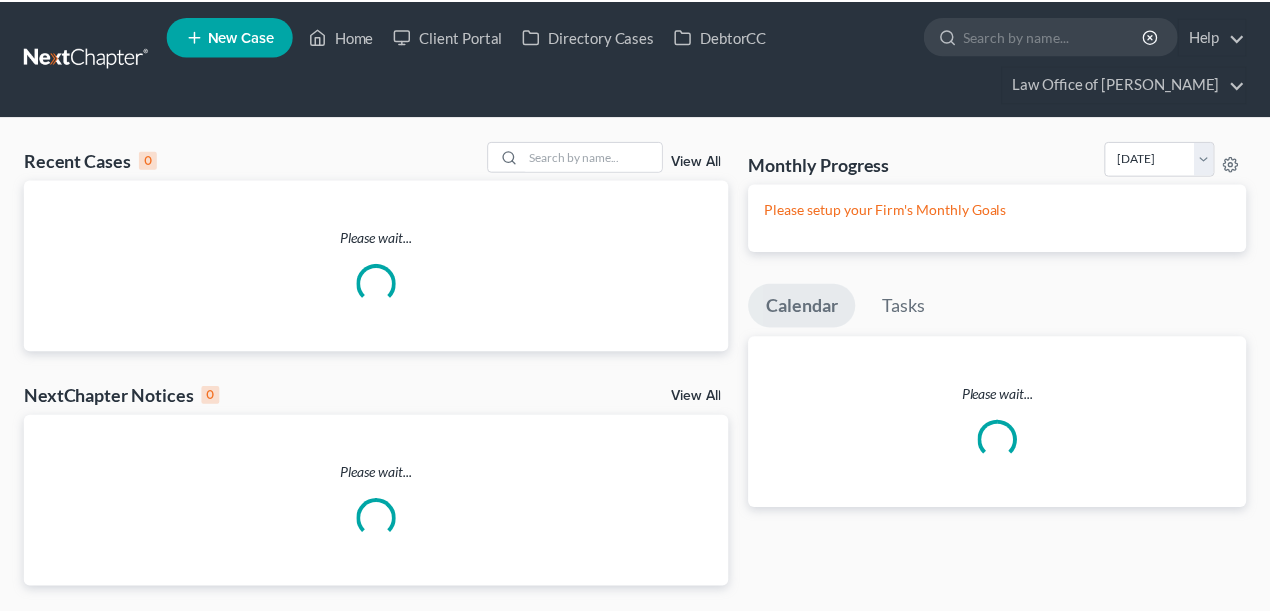 scroll, scrollTop: 0, scrollLeft: 0, axis: both 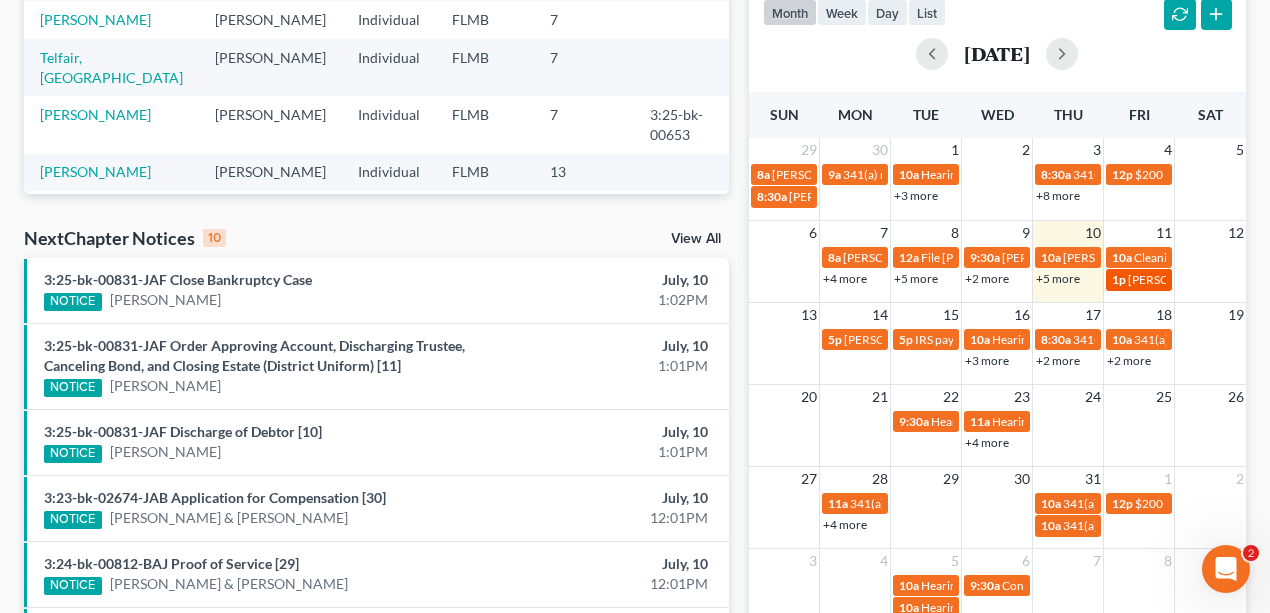 click on "[PERSON_NAME] 9047205805" at bounding box center [1211, 279] 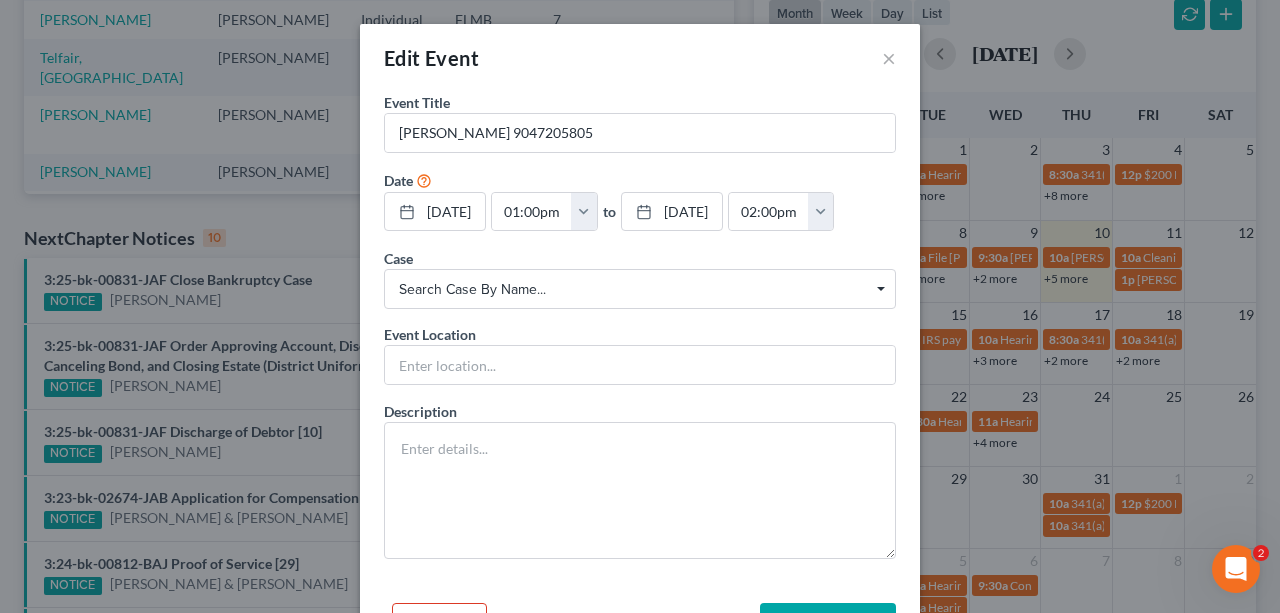 click on "Edit Event ×" at bounding box center [640, 58] 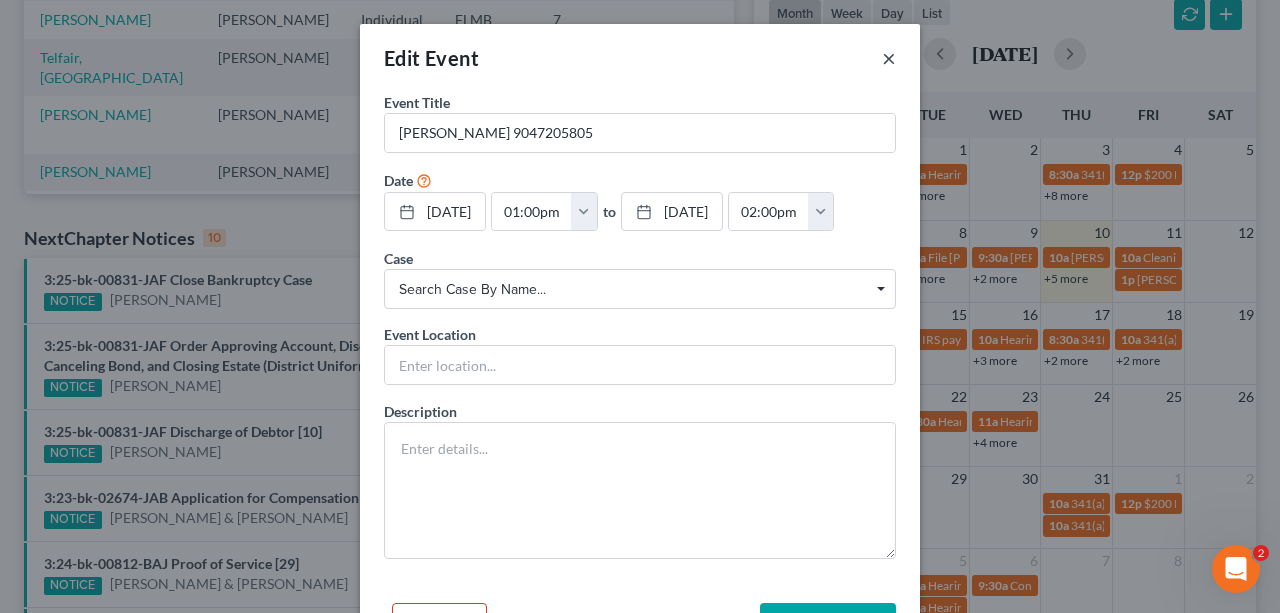 click on "×" at bounding box center (889, 58) 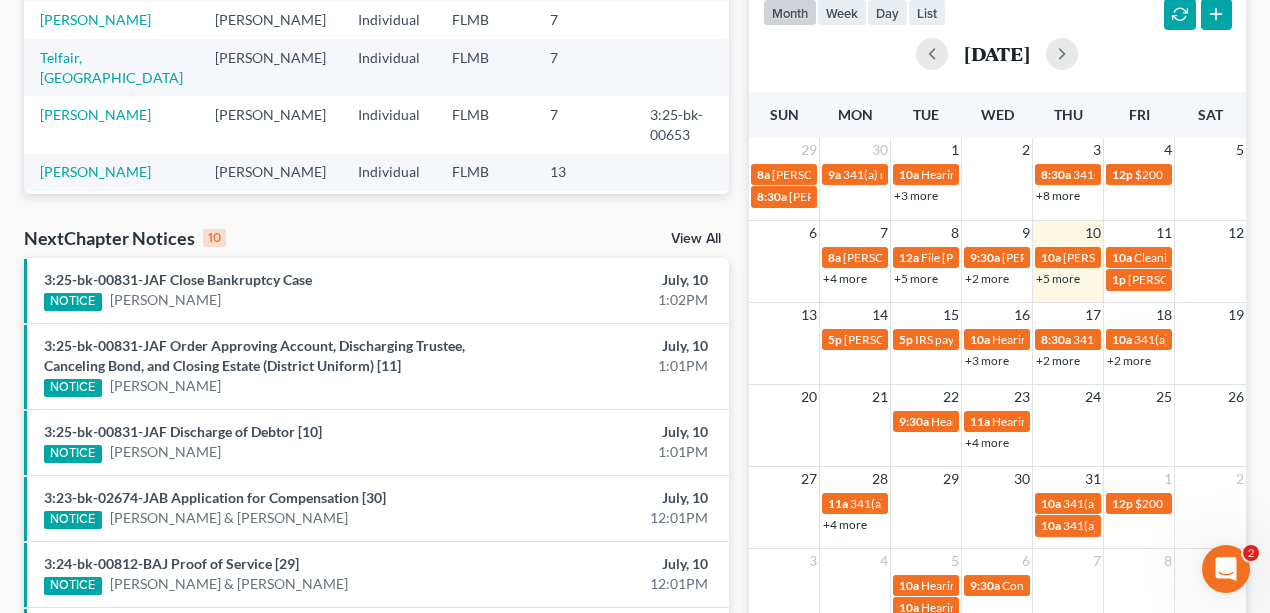 click on "[DATE]" at bounding box center (998, 54) 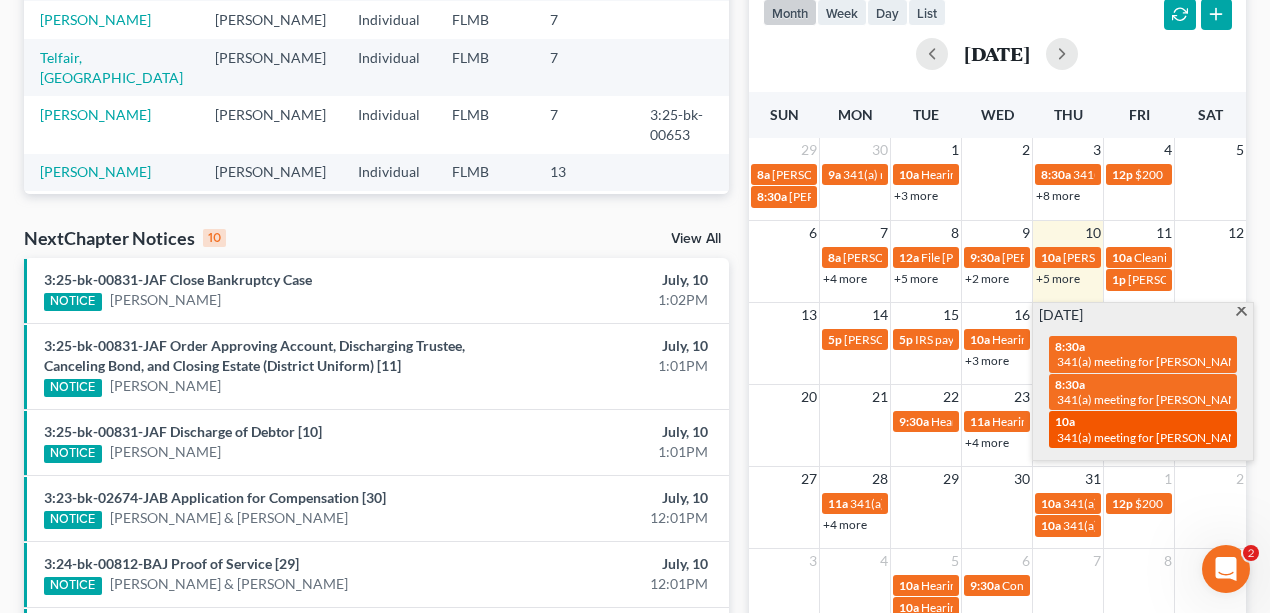 click on "10a   341(a) meeting for [PERSON_NAME] & [PERSON_NAME]" at bounding box center [1143, 429] 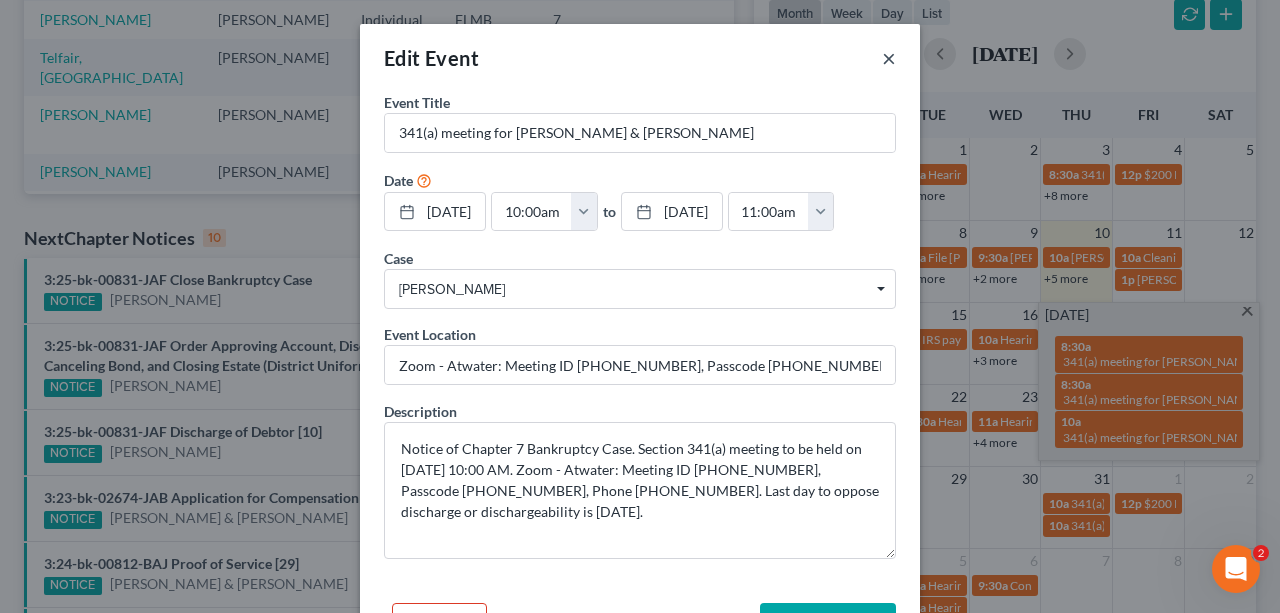 click on "×" at bounding box center (889, 58) 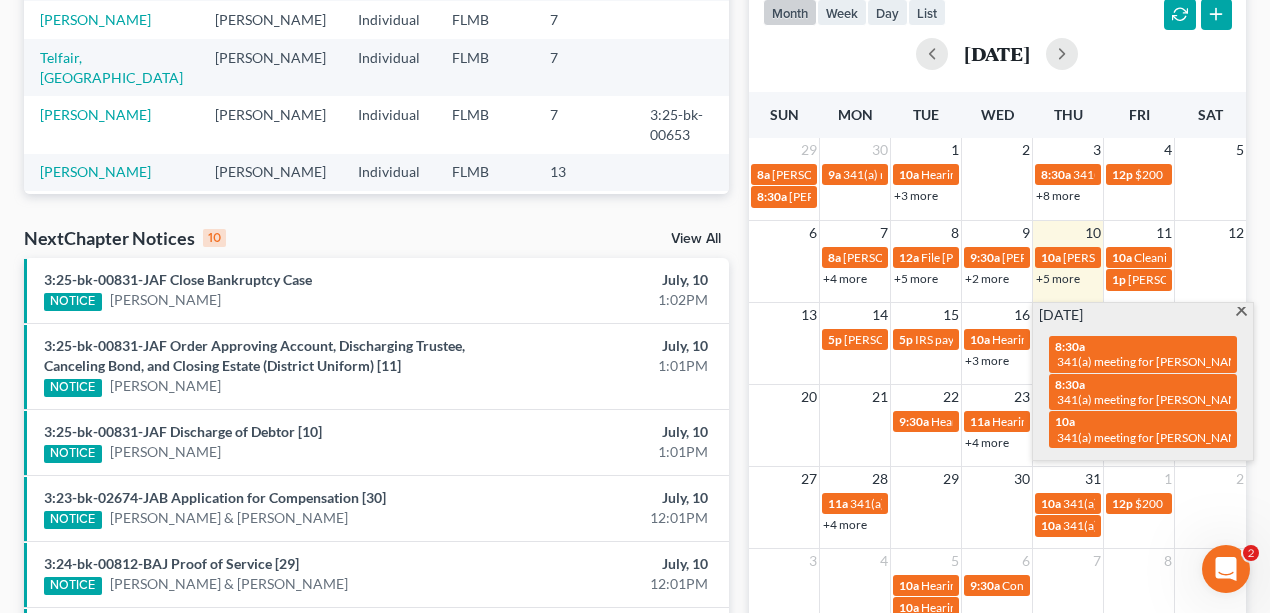 click on "[DATE]" at bounding box center [998, 54] 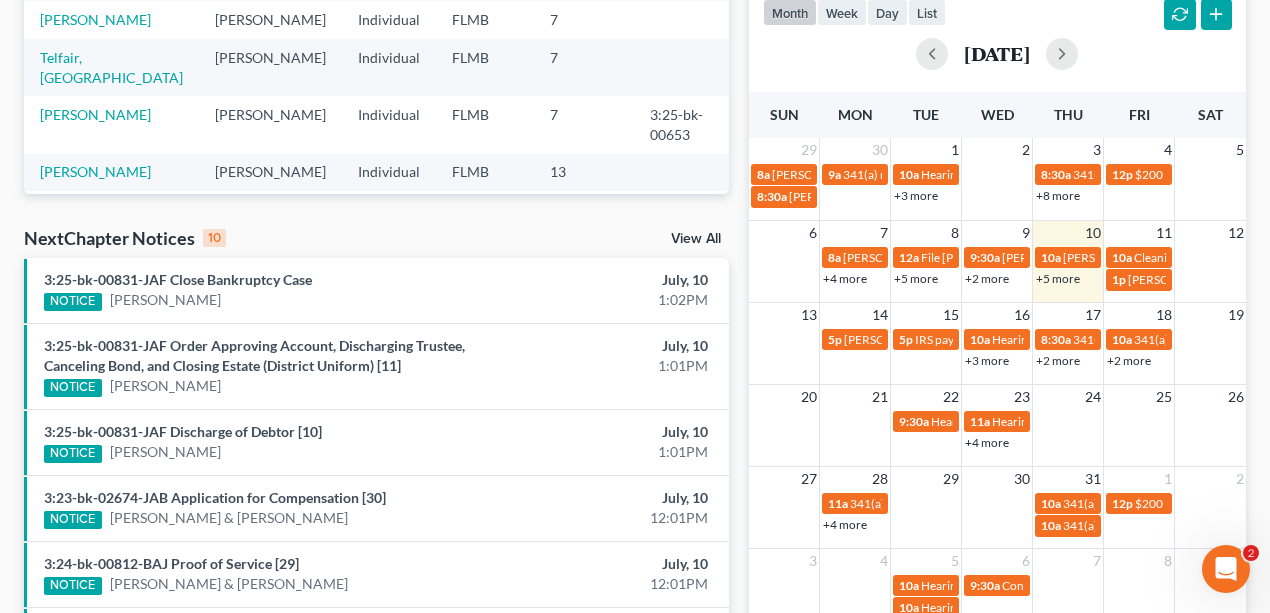 click on "+5 more" at bounding box center (1058, 278) 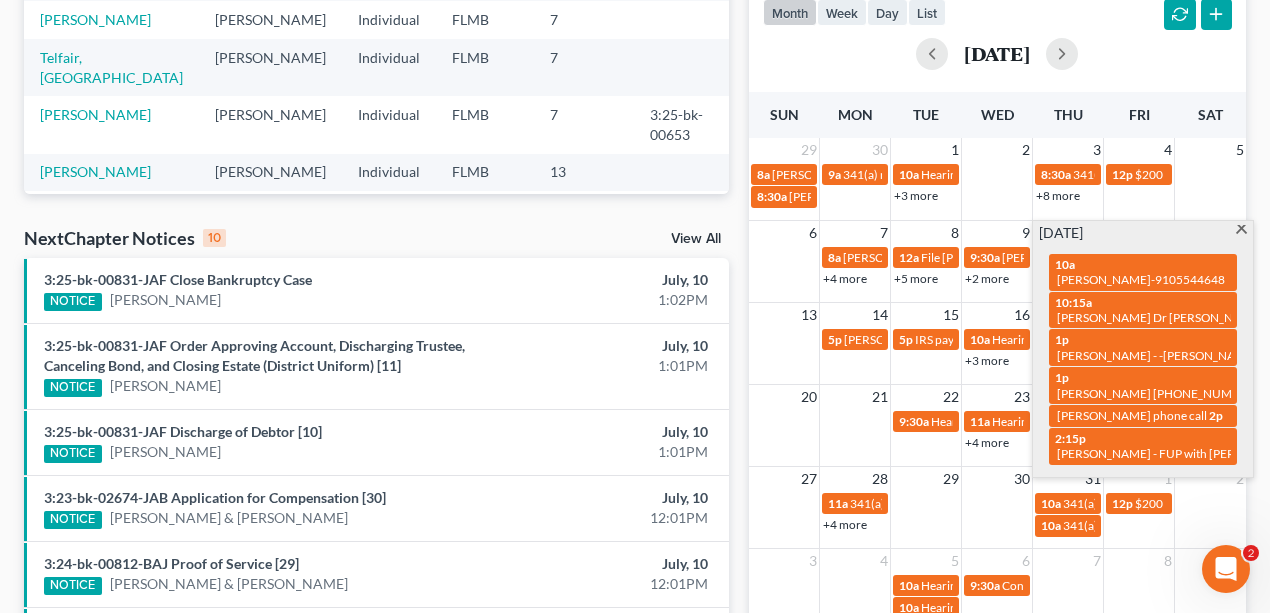 click on "[DATE]" at bounding box center (998, 54) 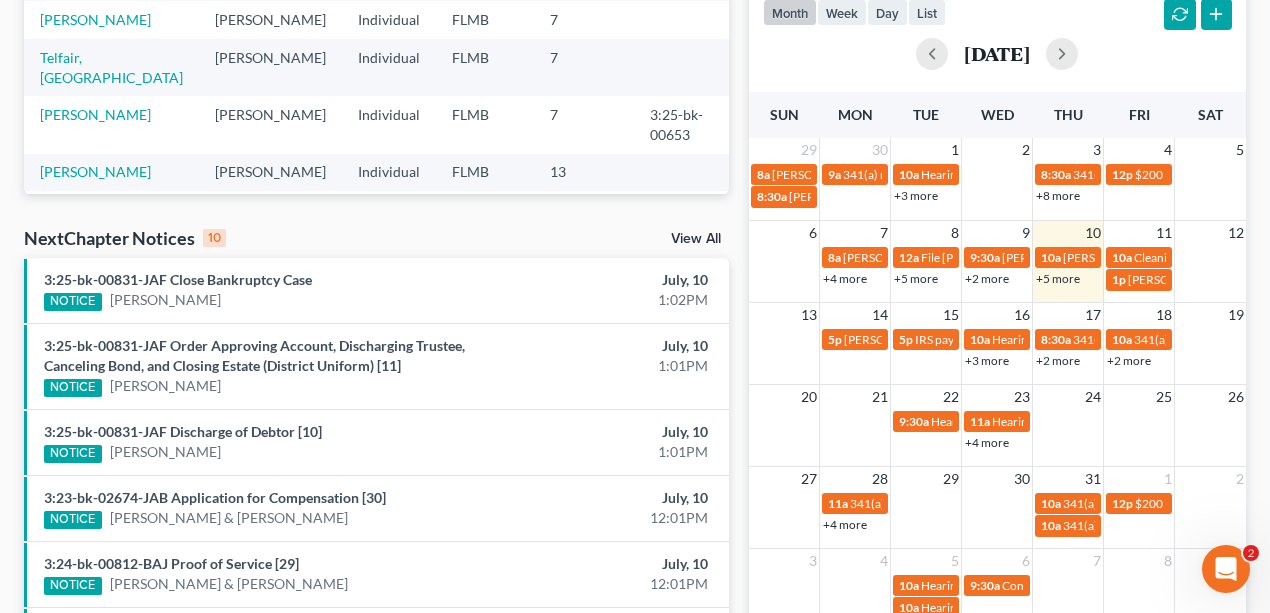 click on "+5 more" at bounding box center [1058, 278] 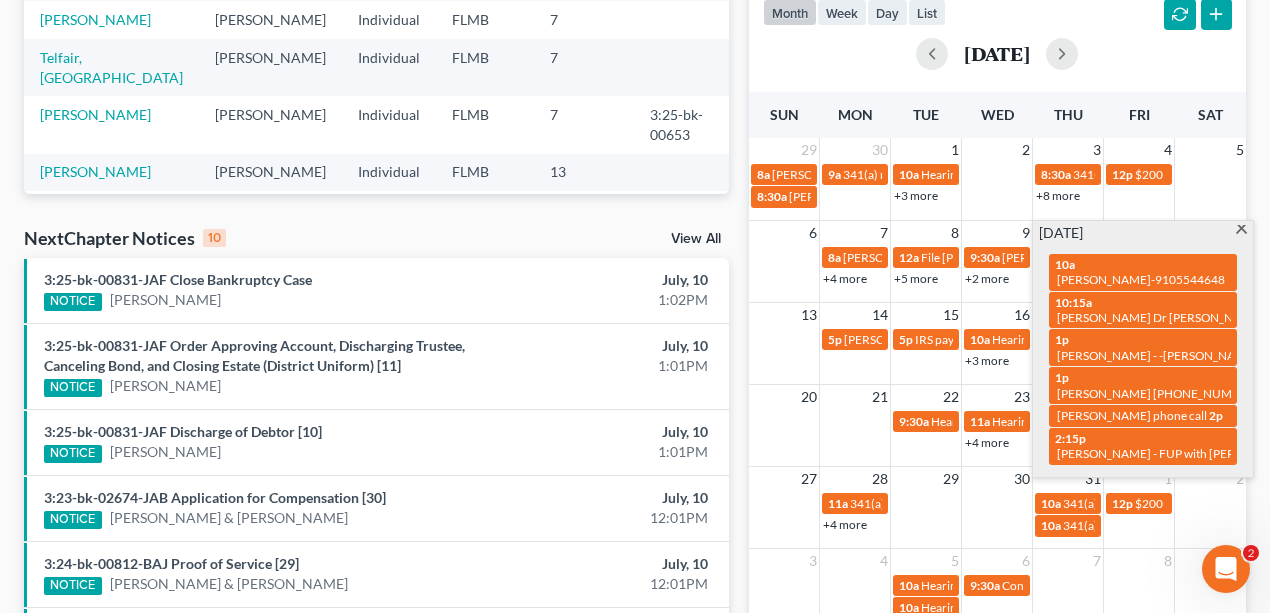 click on "[DATE]" at bounding box center [998, 54] 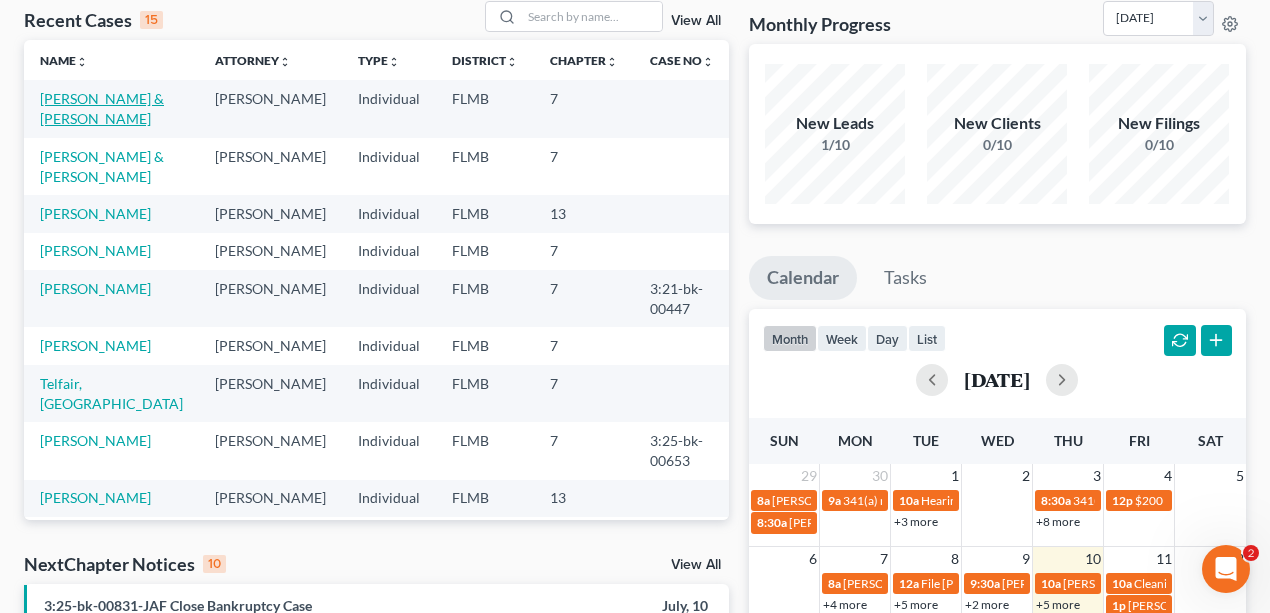 scroll, scrollTop: 133, scrollLeft: 0, axis: vertical 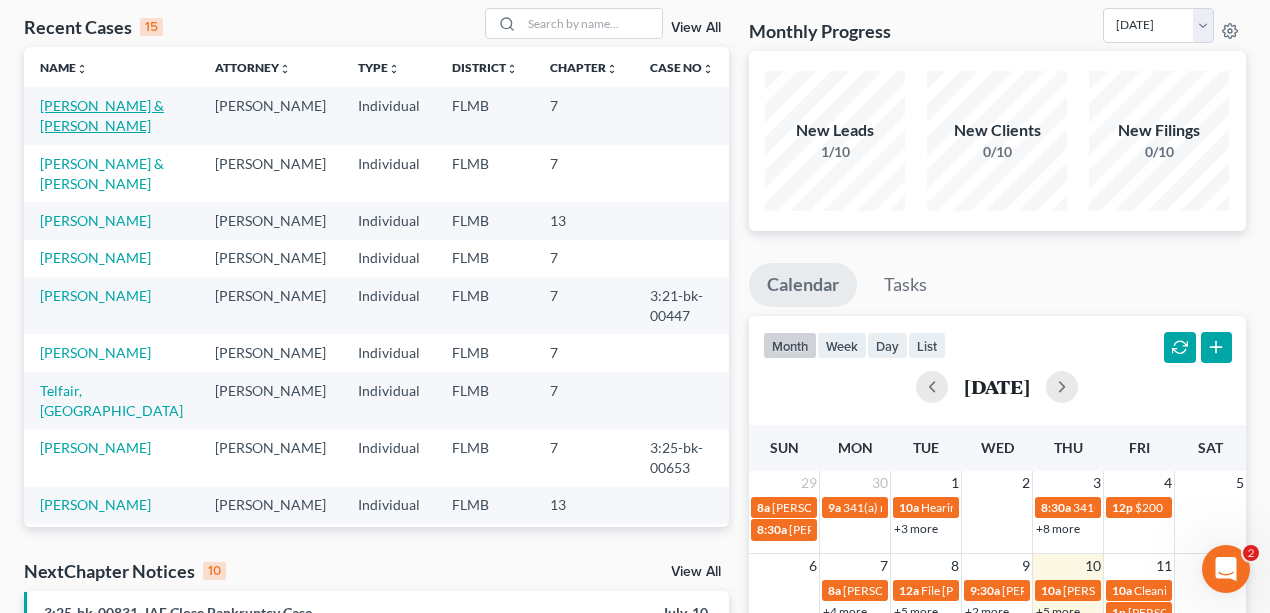 click on "[PERSON_NAME] & [PERSON_NAME]" at bounding box center (102, 115) 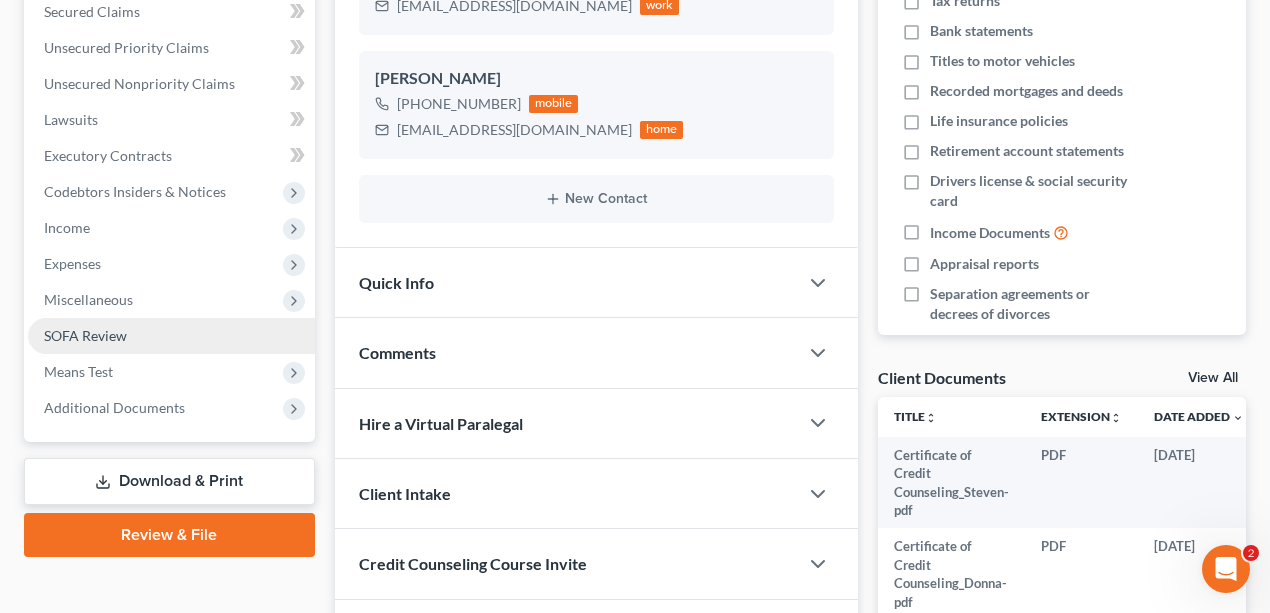 click on "SOFA Review" at bounding box center (85, 335) 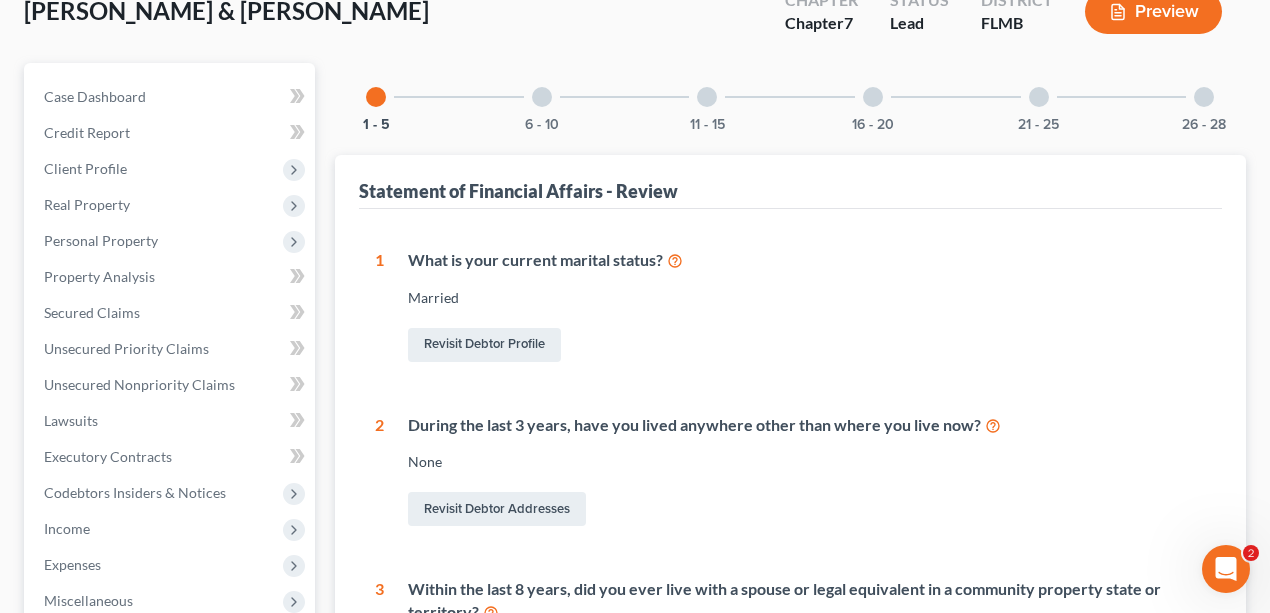 scroll, scrollTop: 0, scrollLeft: 0, axis: both 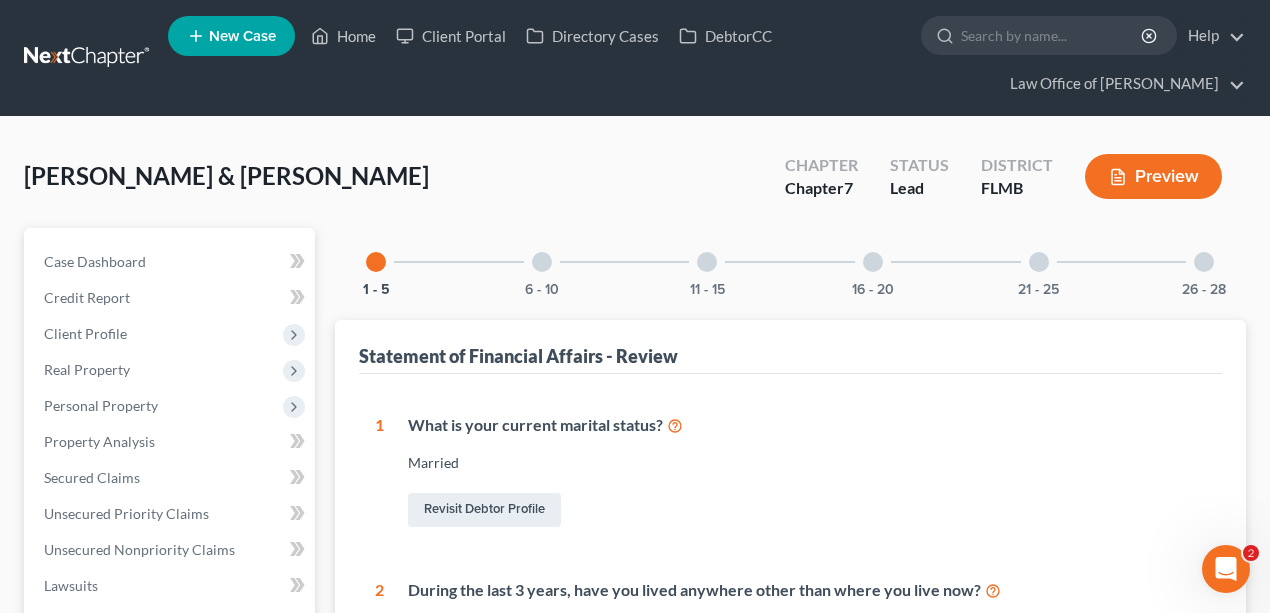 click on "11 - 15" at bounding box center (707, 262) 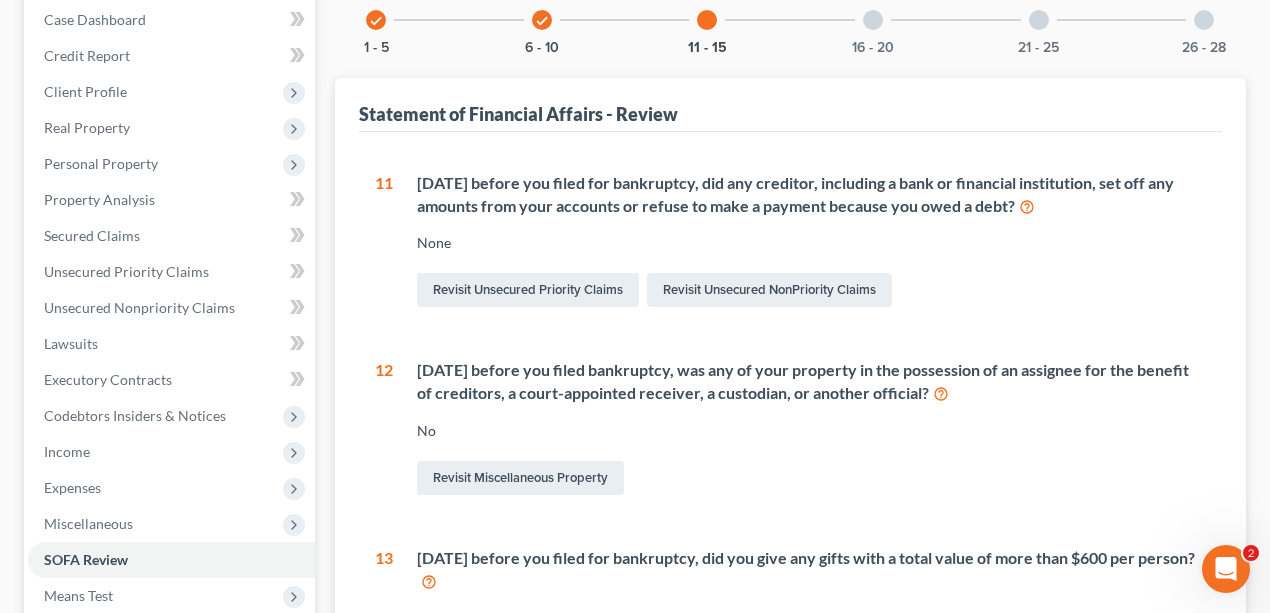 scroll, scrollTop: 133, scrollLeft: 0, axis: vertical 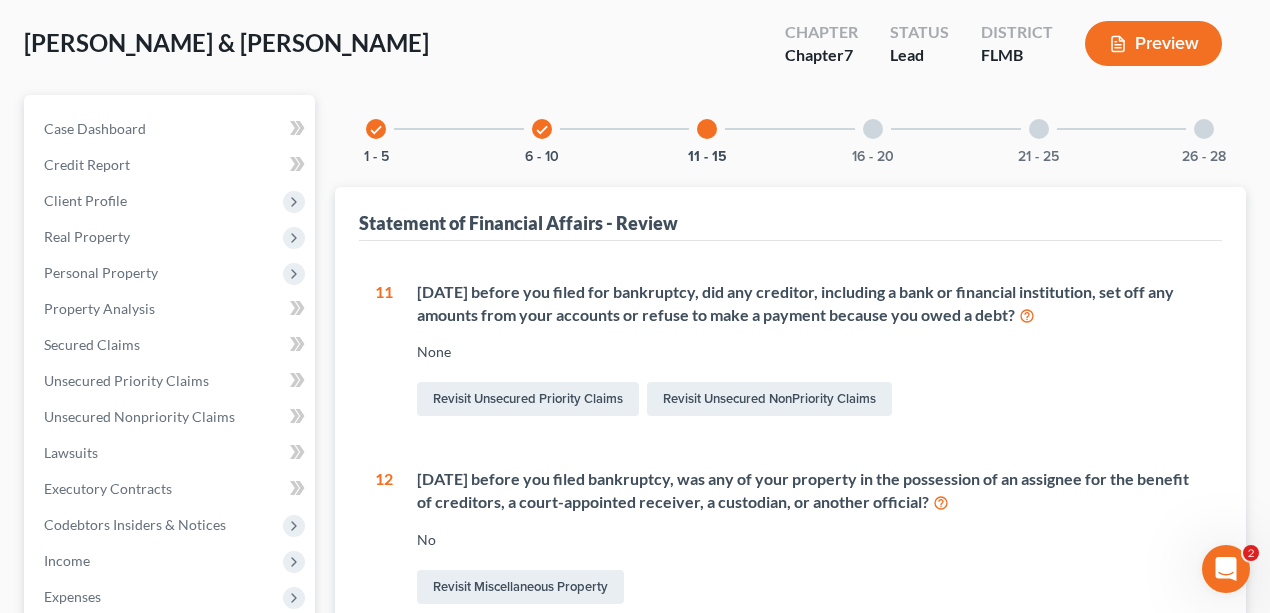 click on "16 - 20" at bounding box center [873, 129] 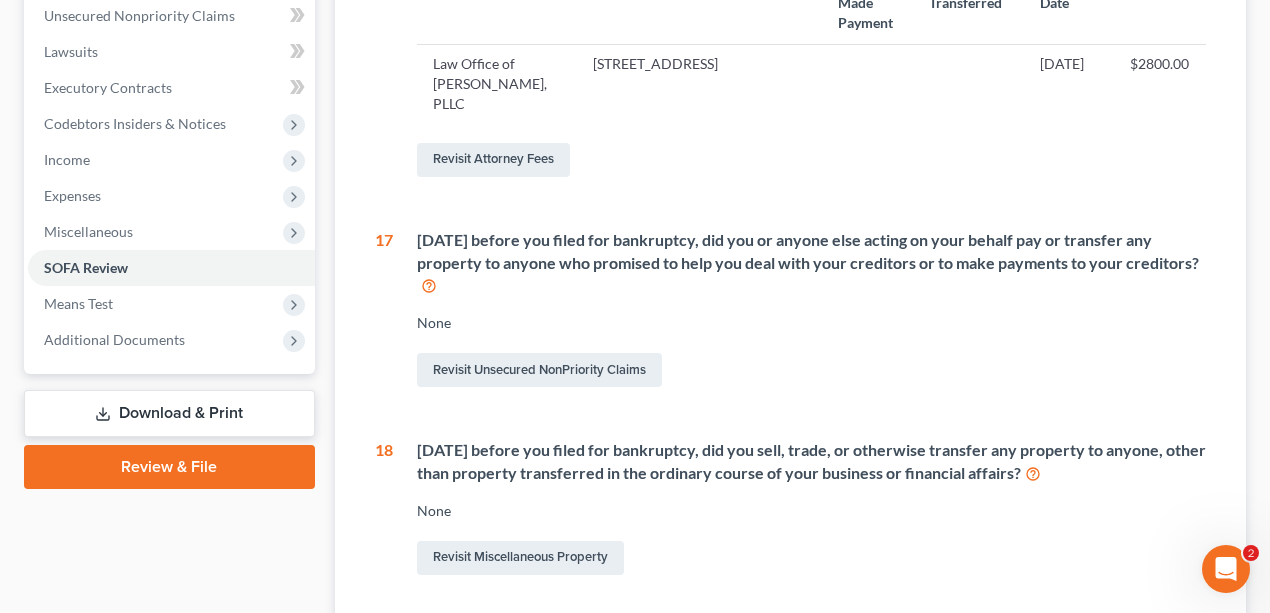 scroll, scrollTop: 152, scrollLeft: 0, axis: vertical 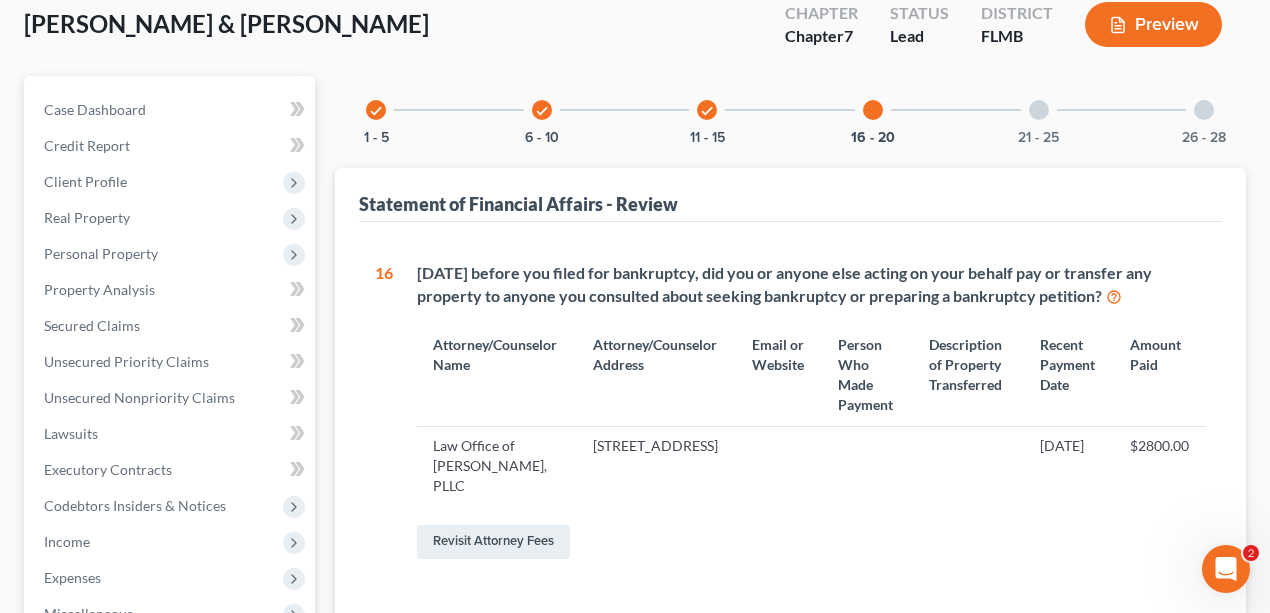 click at bounding box center [1039, 110] 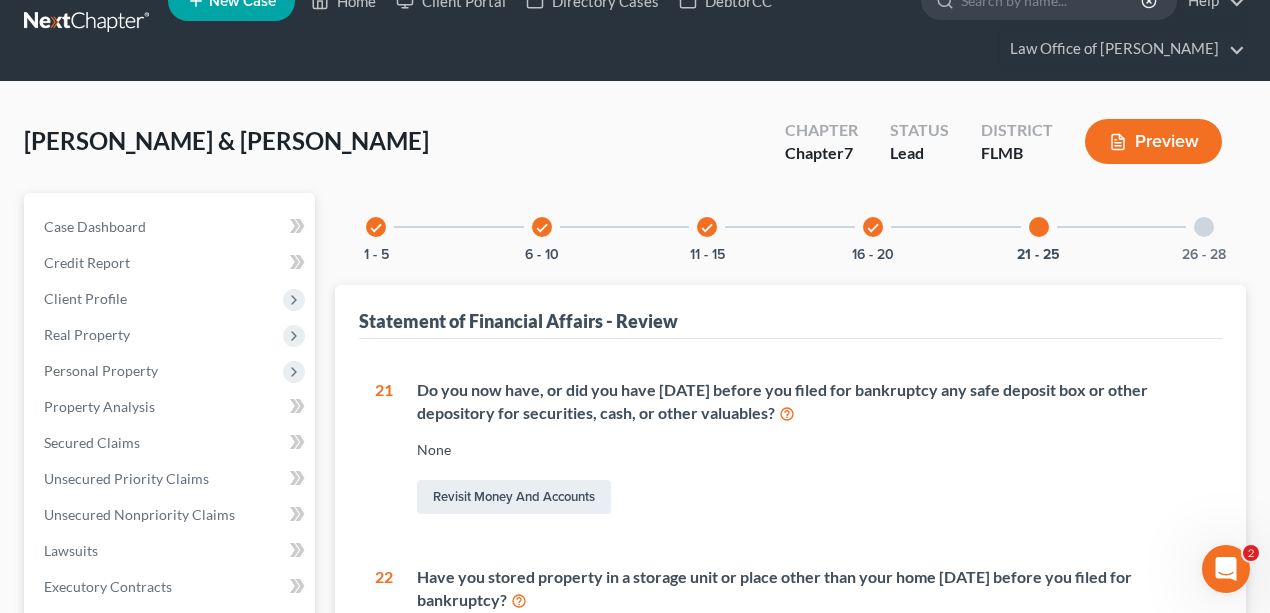 scroll, scrollTop: 0, scrollLeft: 0, axis: both 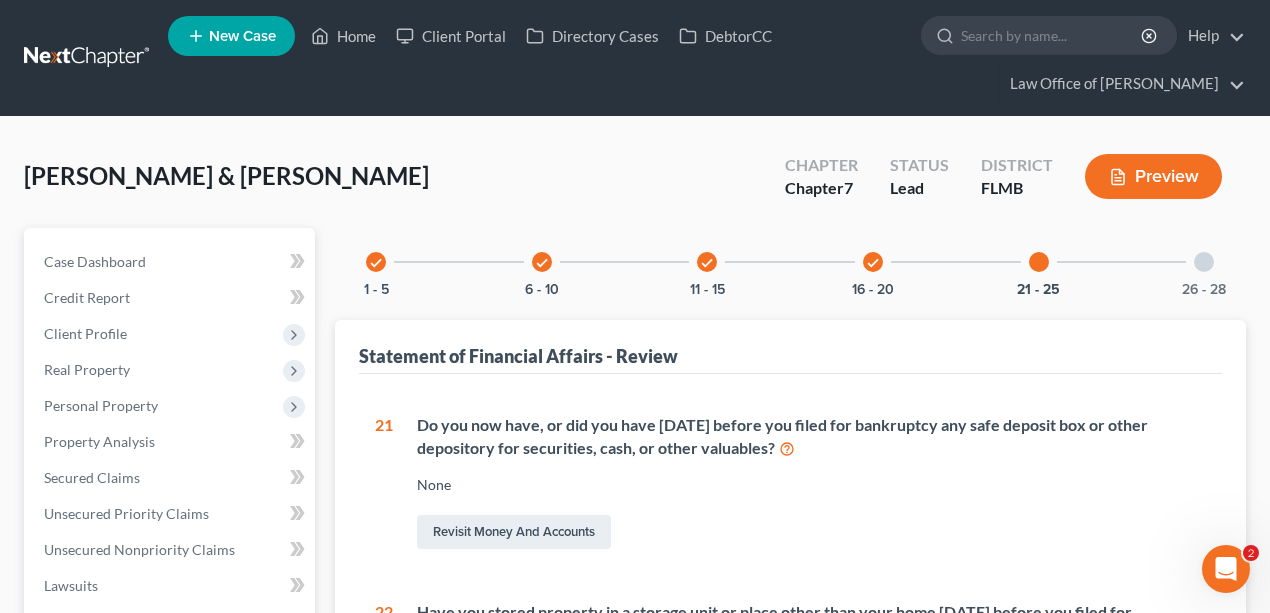 click on "[PERSON_NAME] & [PERSON_NAME] Upgraded Chapter Chapter  7 Status Lead District [GEOGRAPHIC_DATA] Preview" at bounding box center (635, 184) 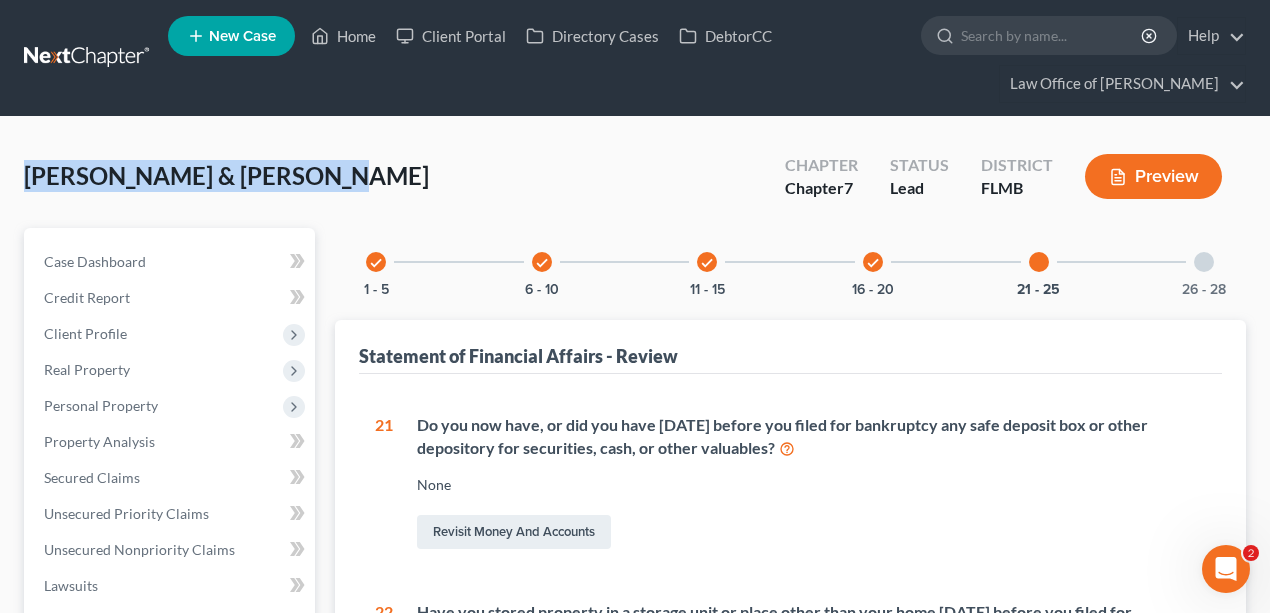 drag, startPoint x: 23, startPoint y: 170, endPoint x: 294, endPoint y: 166, distance: 271.0295 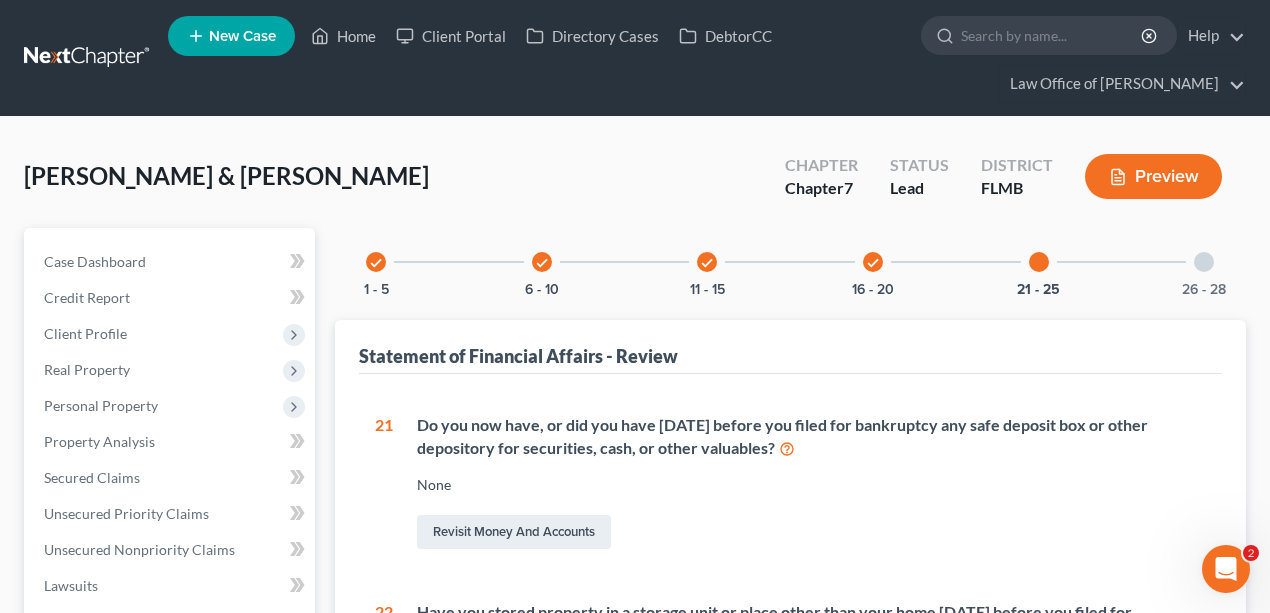 drag, startPoint x: 401, startPoint y: 178, endPoint x: 16, endPoint y: 126, distance: 388.49582 